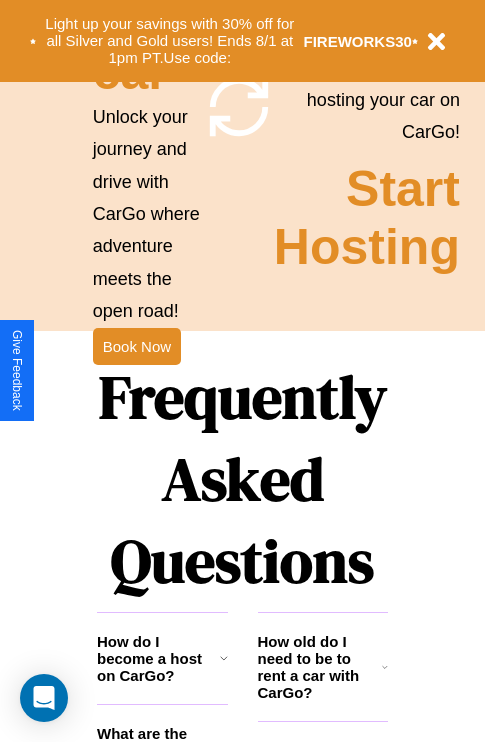 scroll, scrollTop: 2423, scrollLeft: 0, axis: vertical 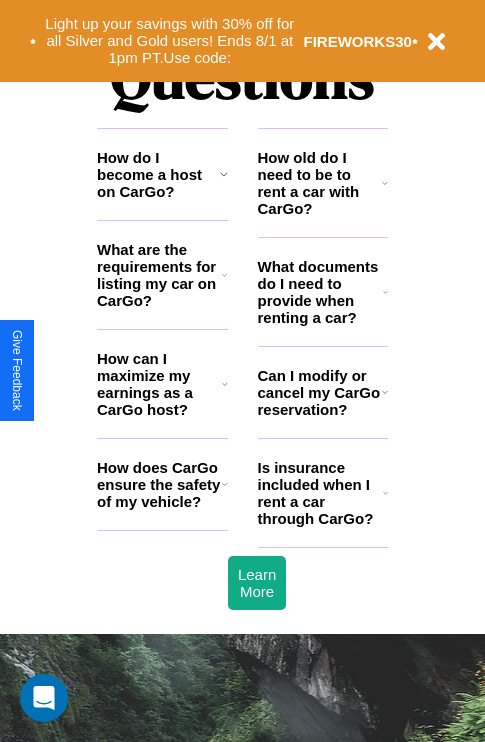 click on "Is insurance included when I rent a car through CarGo?" at bounding box center (320, 493) 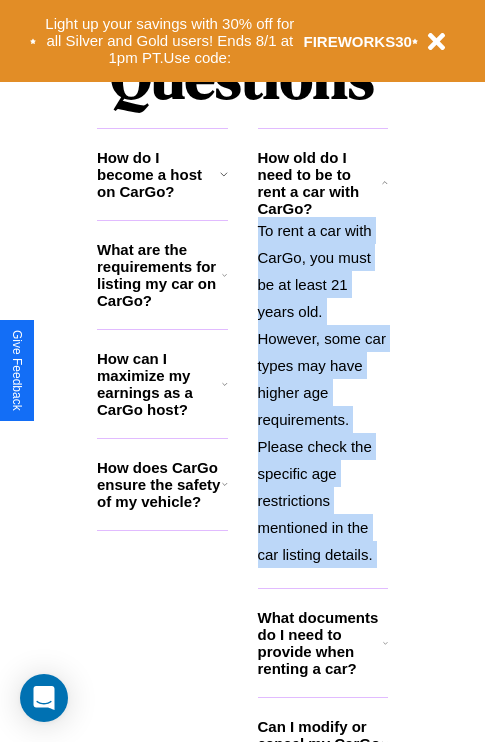 click 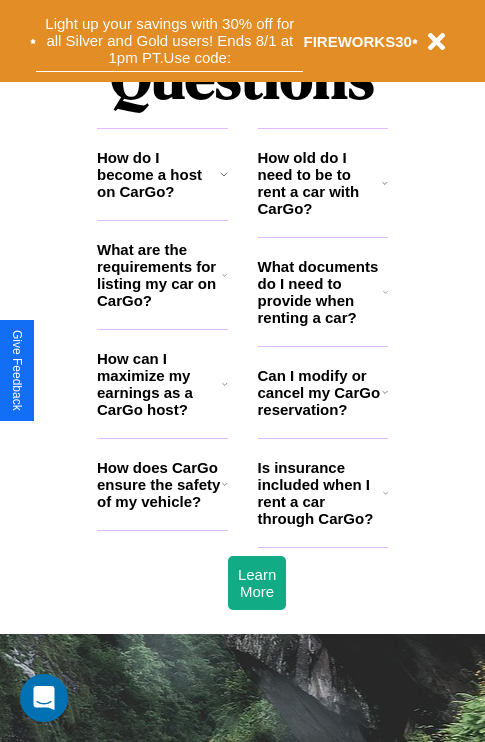 click on "Light up your savings with 30% off for all Silver and Gold users! Ends 8/1 at 1pm PT.  Use code:" at bounding box center [169, 41] 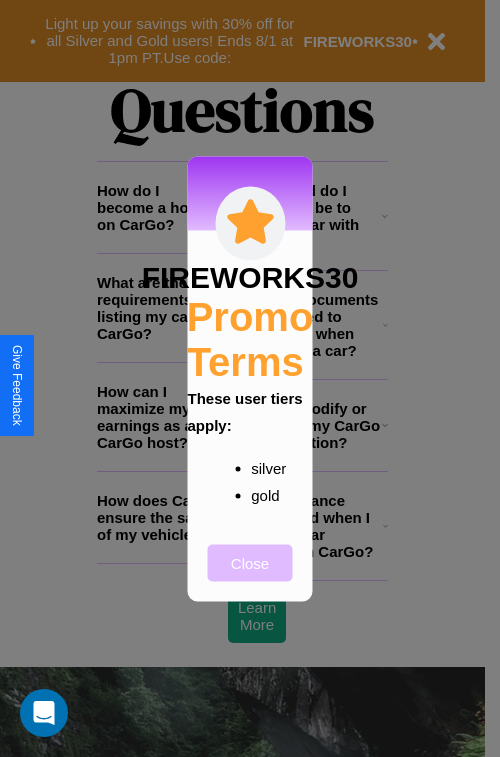 click on "Close" at bounding box center (250, 562) 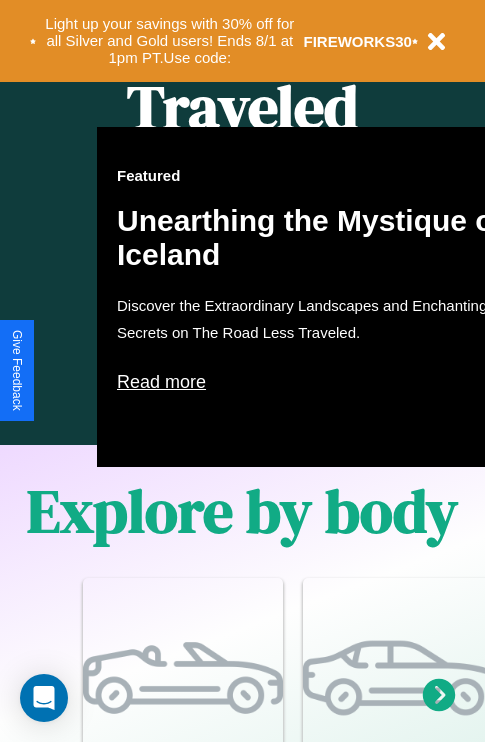 scroll, scrollTop: 817, scrollLeft: 0, axis: vertical 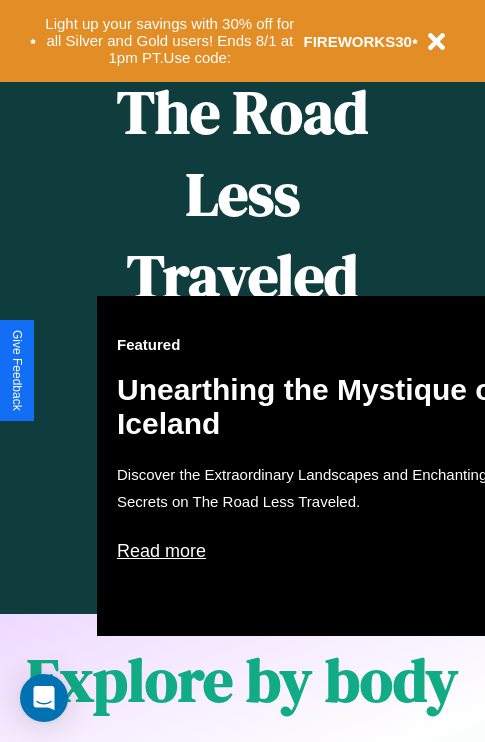 click on "Featured Unearthing the Mystique of Iceland Discover the Extraordinary Landscapes and Enchanting Secrets on The Road Less Traveled. Read more" at bounding box center [317, 466] 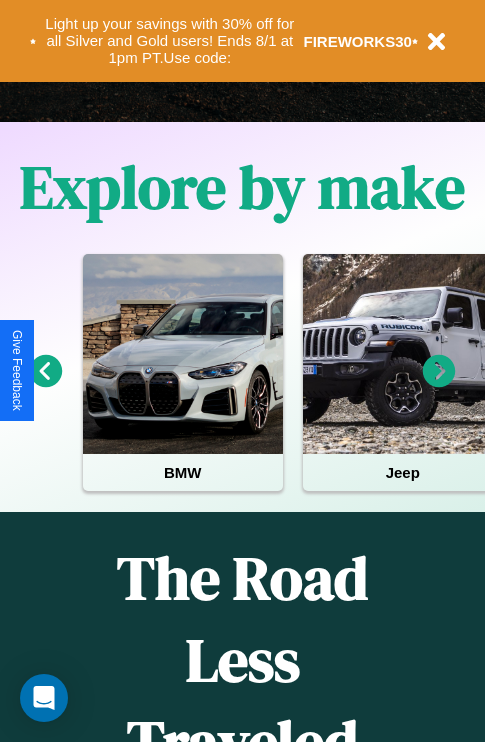 scroll, scrollTop: 308, scrollLeft: 0, axis: vertical 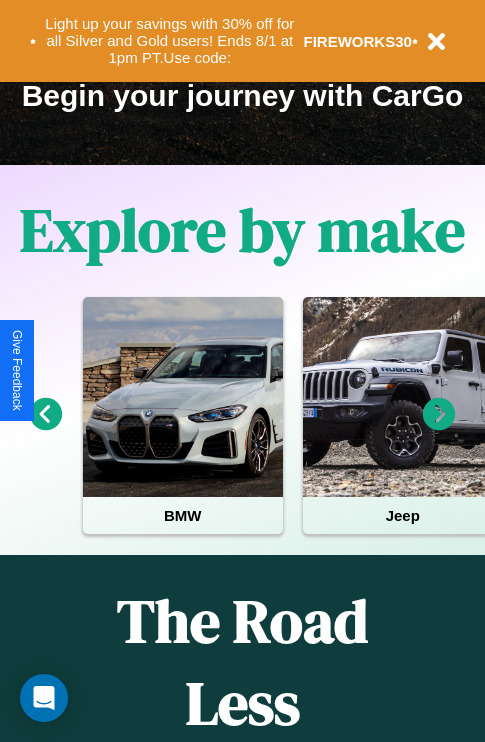 click 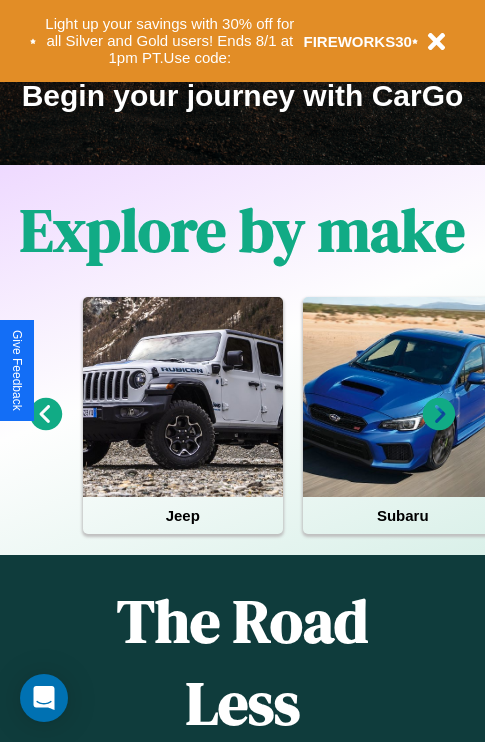 click 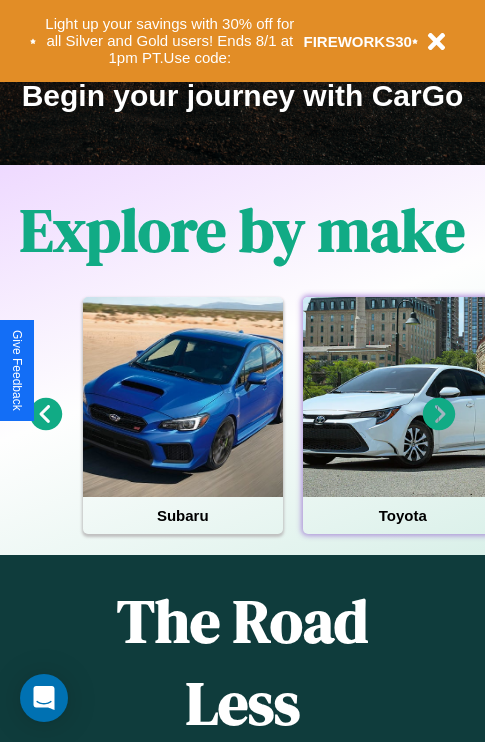 click at bounding box center (403, 397) 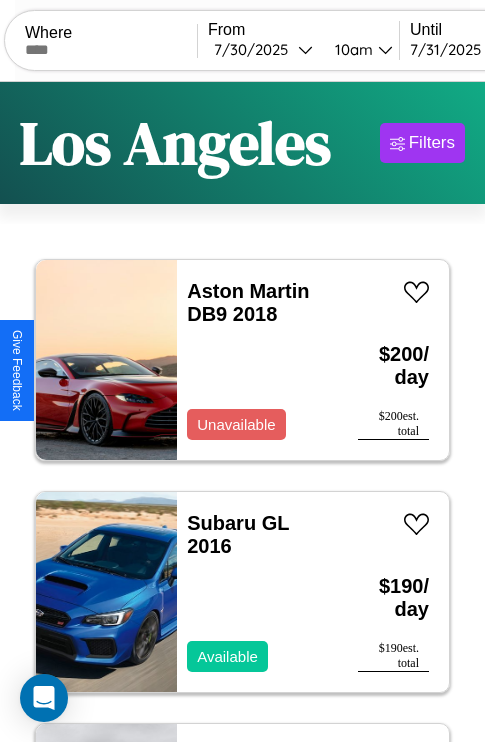 scroll, scrollTop: 79, scrollLeft: 0, axis: vertical 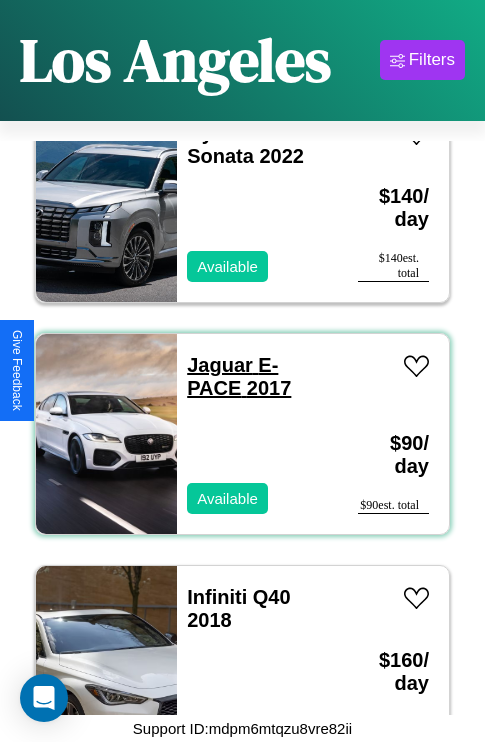 click on "Jaguar   E-PACE   2017" at bounding box center (239, 376) 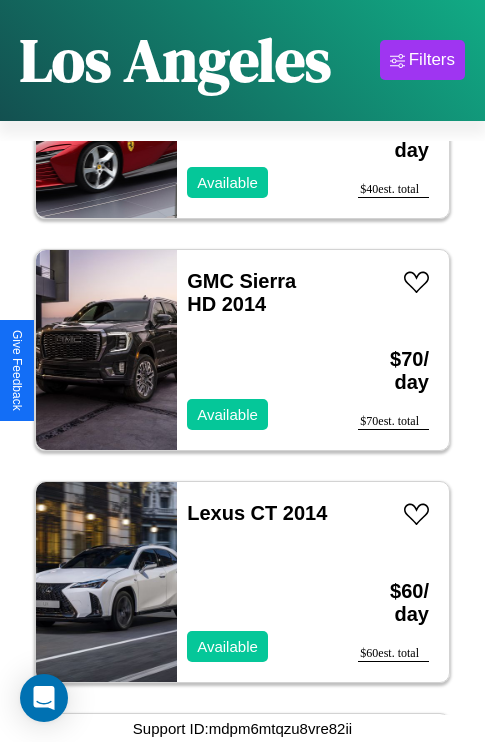 scroll, scrollTop: 4251, scrollLeft: 0, axis: vertical 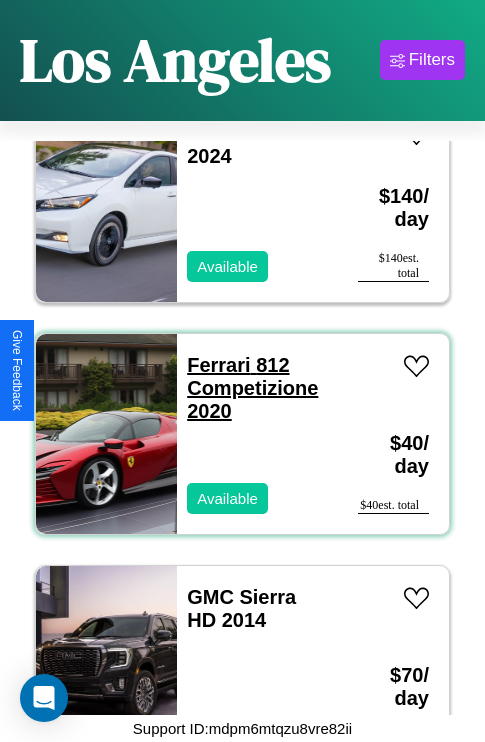 click on "Ferrari   812 Competizione   2020" at bounding box center [252, 388] 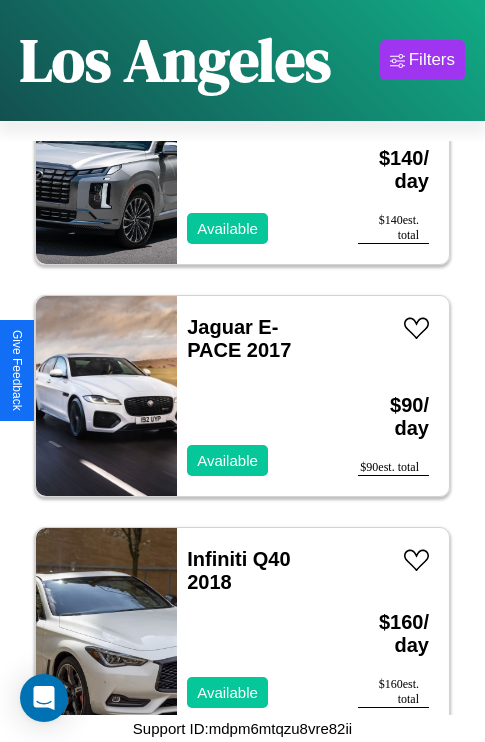 scroll, scrollTop: 5718, scrollLeft: 0, axis: vertical 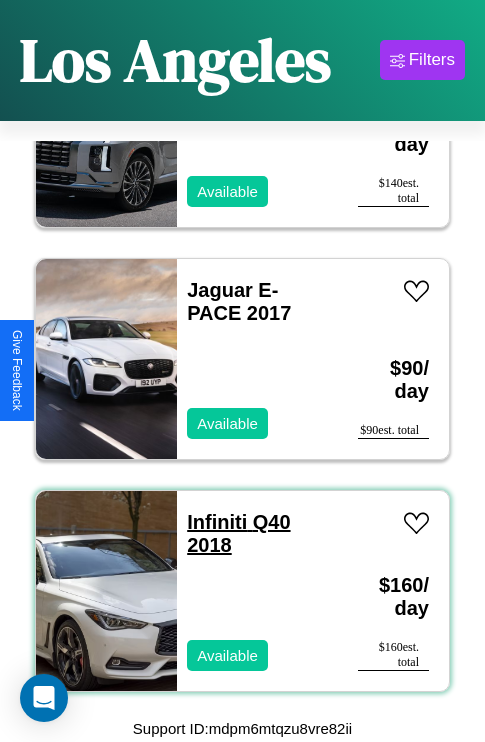 click on "Infiniti   Q40   2018" at bounding box center [238, 533] 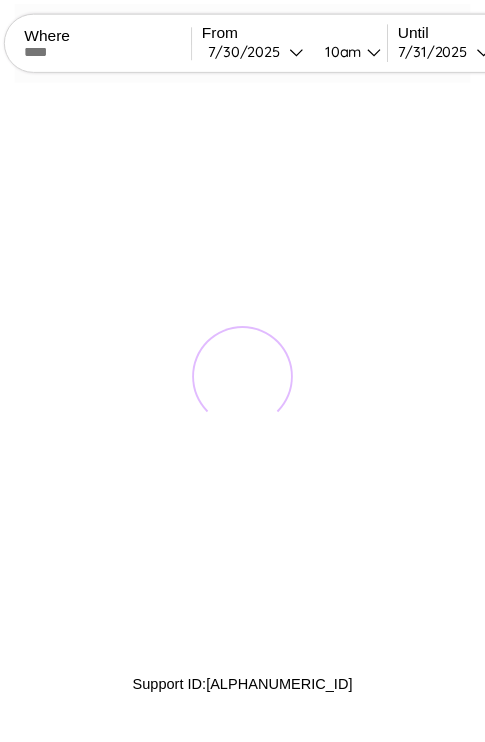 scroll, scrollTop: 0, scrollLeft: 0, axis: both 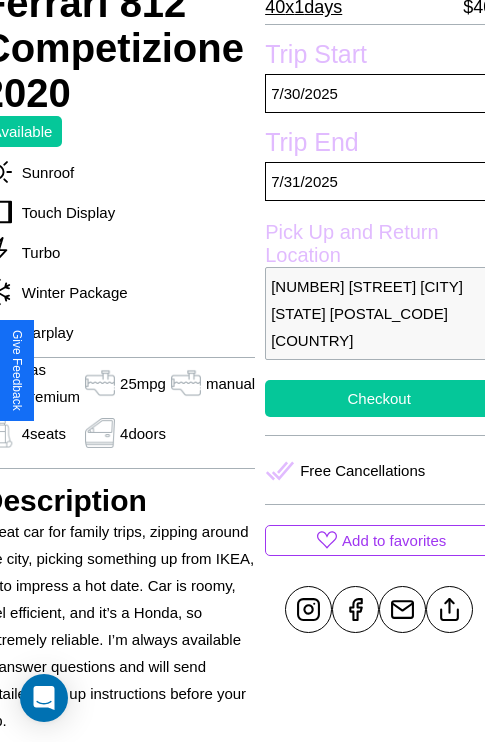 click on "Checkout" at bounding box center [379, 398] 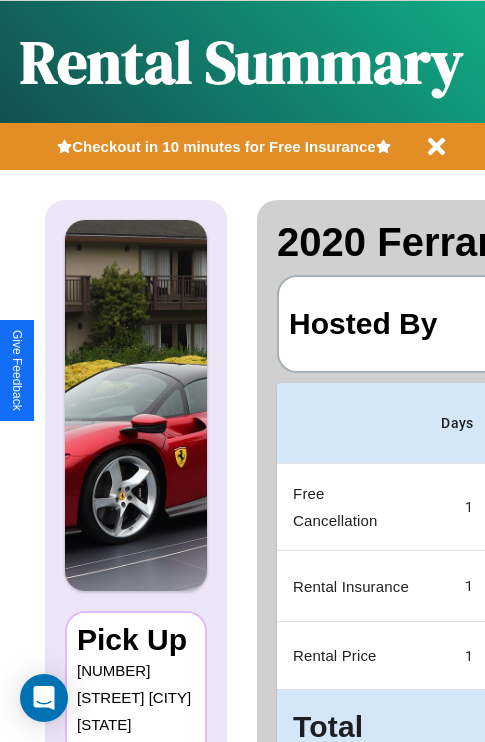 scroll, scrollTop: 0, scrollLeft: 378, axis: horizontal 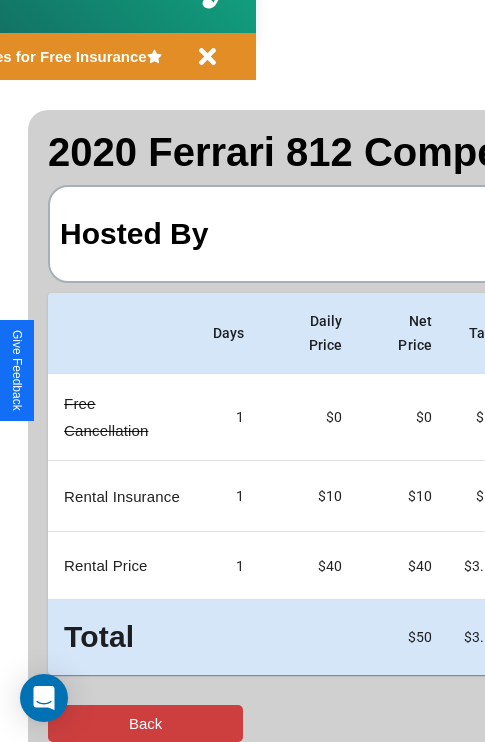 click on "Back" at bounding box center [145, 723] 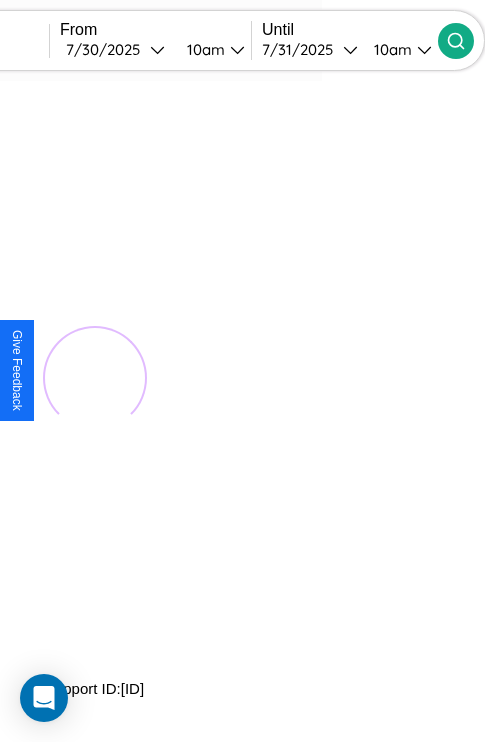 scroll, scrollTop: 0, scrollLeft: 0, axis: both 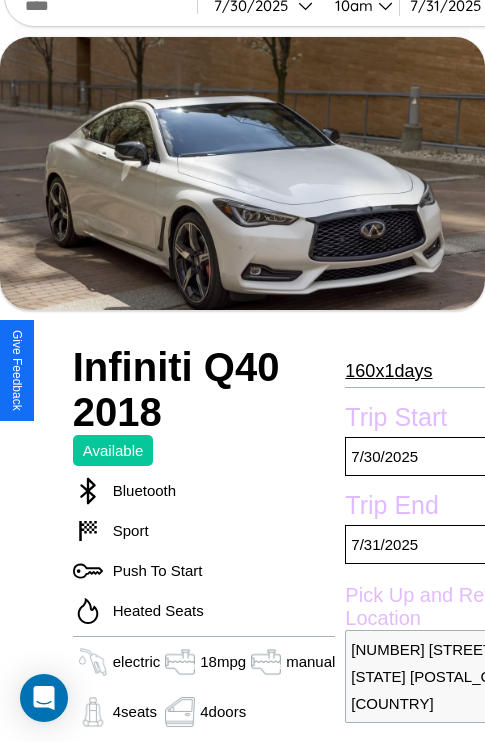 click on "160  x  1  days" at bounding box center (388, 371) 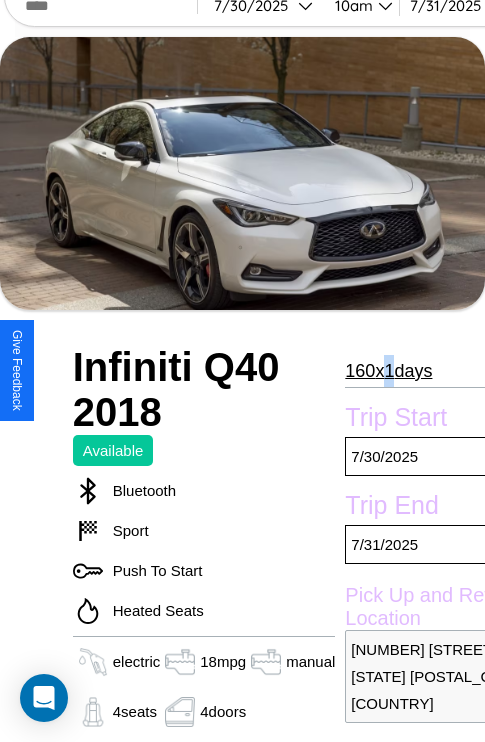 click on "160  x  1  days" at bounding box center [388, 371] 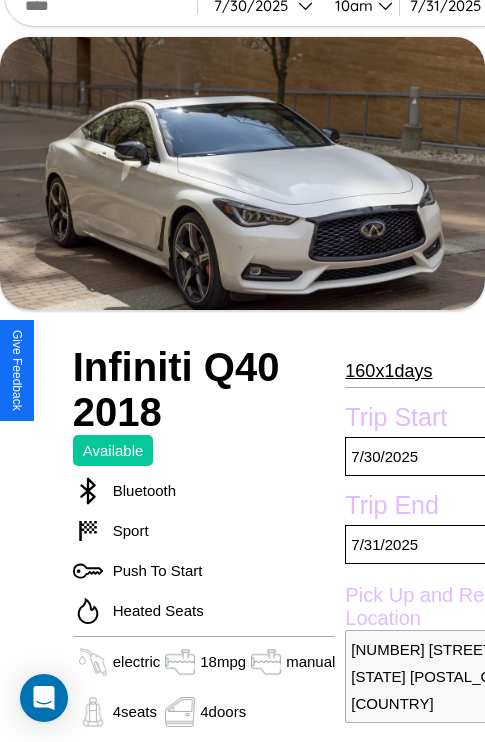 click on "160  x  1  days" at bounding box center (388, 371) 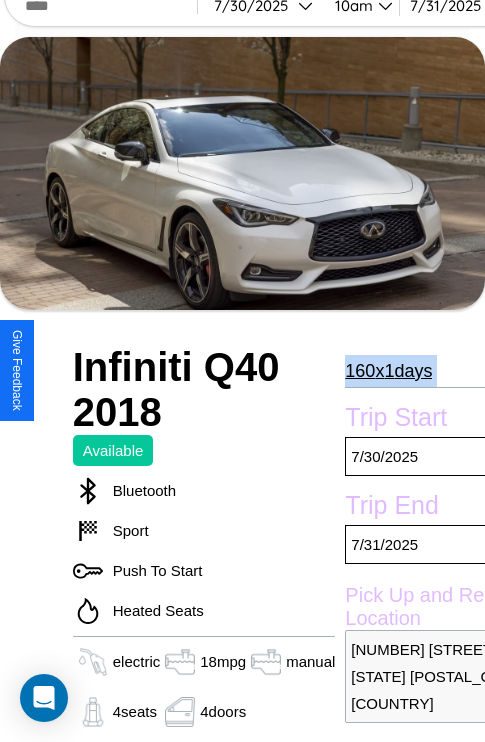click on "160  x  1  days" at bounding box center [388, 371] 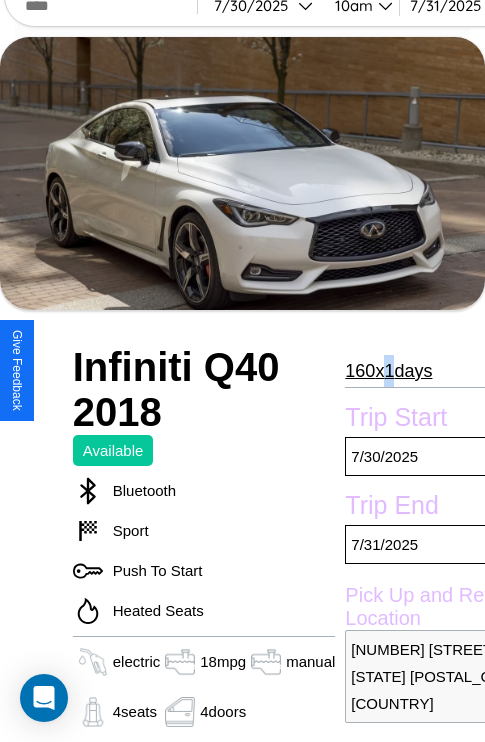 click on "160  x  1  days" at bounding box center (388, 371) 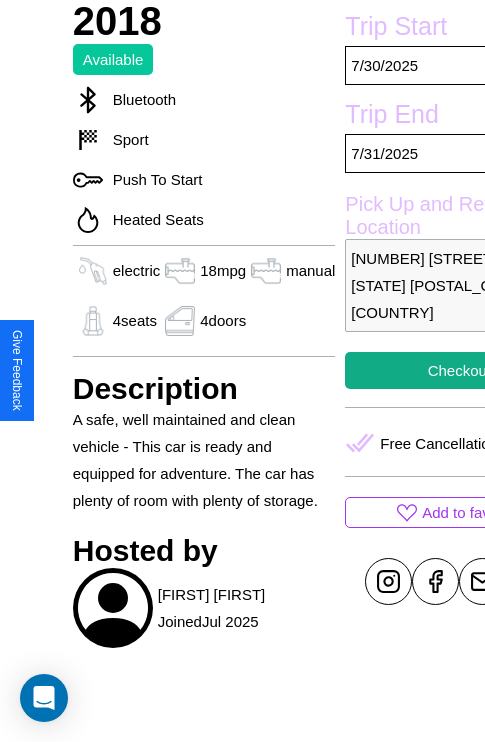 scroll, scrollTop: 817, scrollLeft: 0, axis: vertical 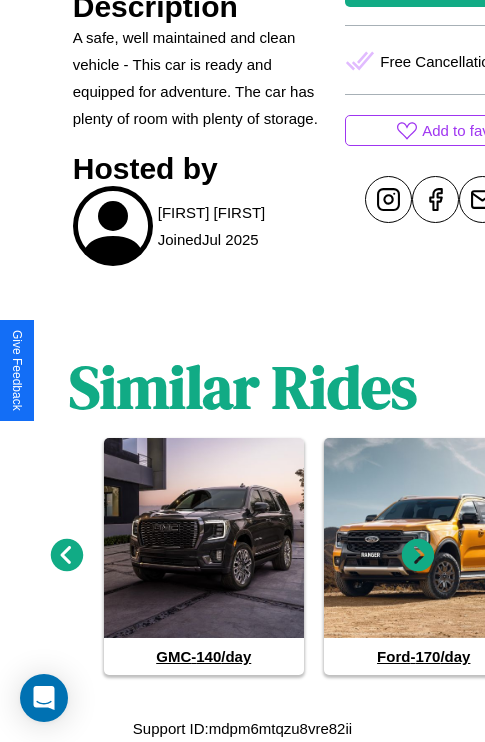 click 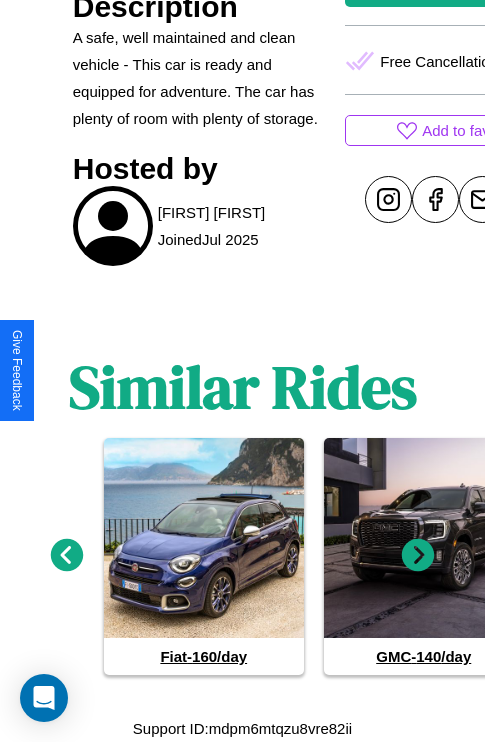 click 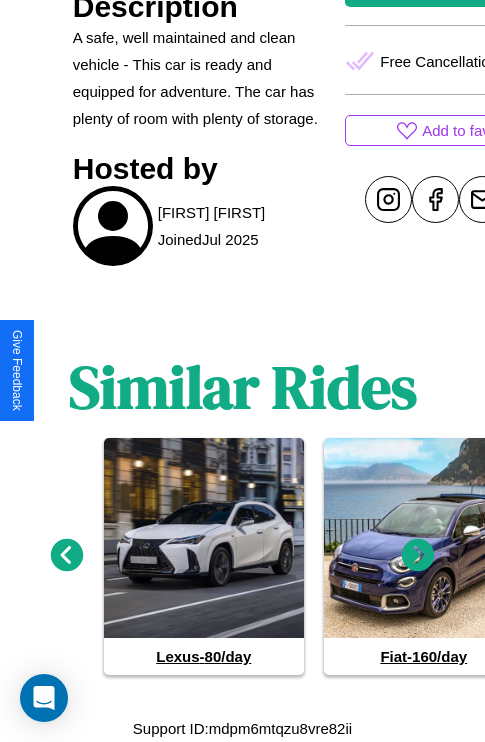 click 